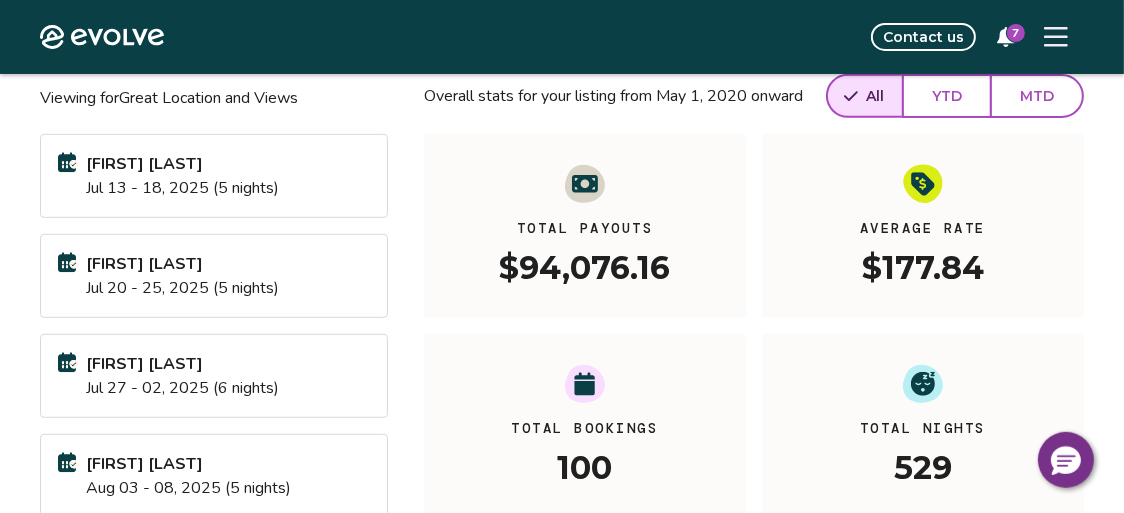 scroll, scrollTop: 521, scrollLeft: 0, axis: vertical 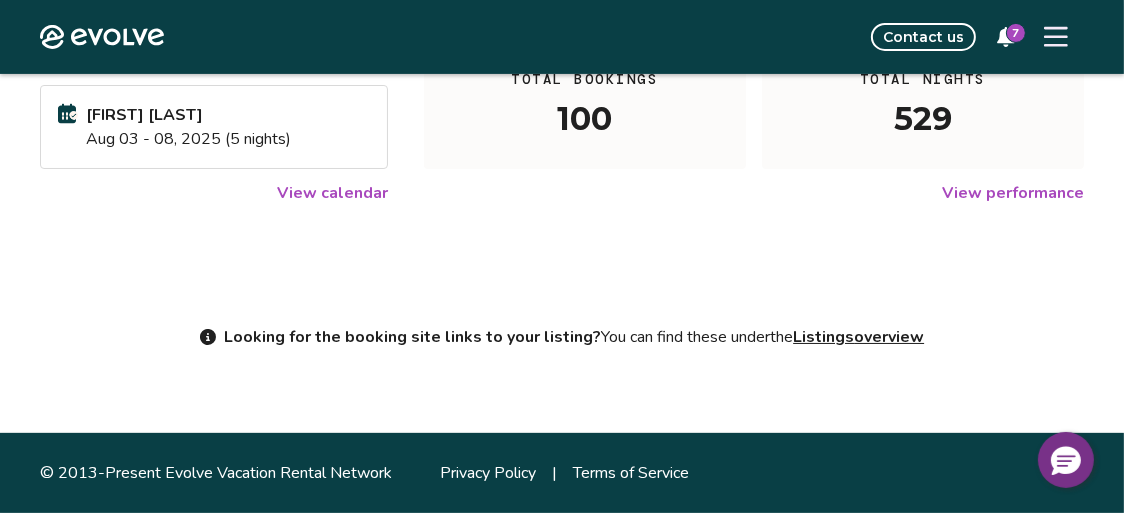 click on "View calendar" at bounding box center [332, 193] 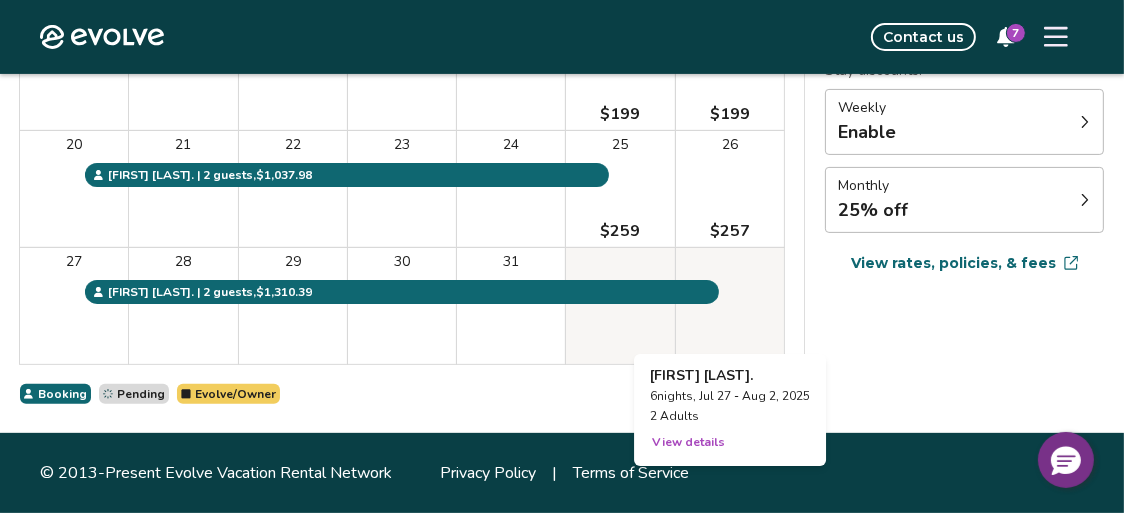 scroll, scrollTop: 346, scrollLeft: 0, axis: vertical 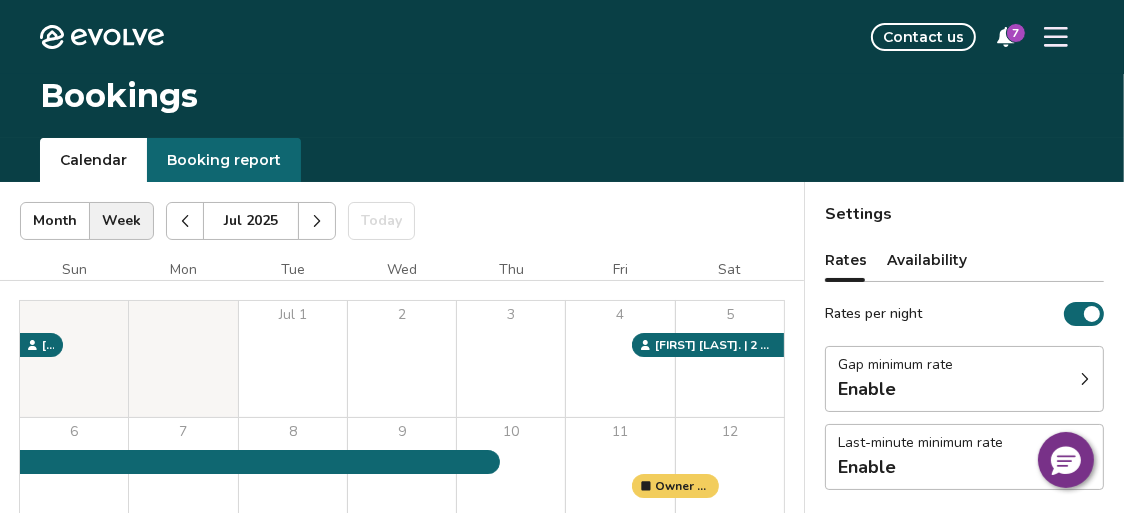 click 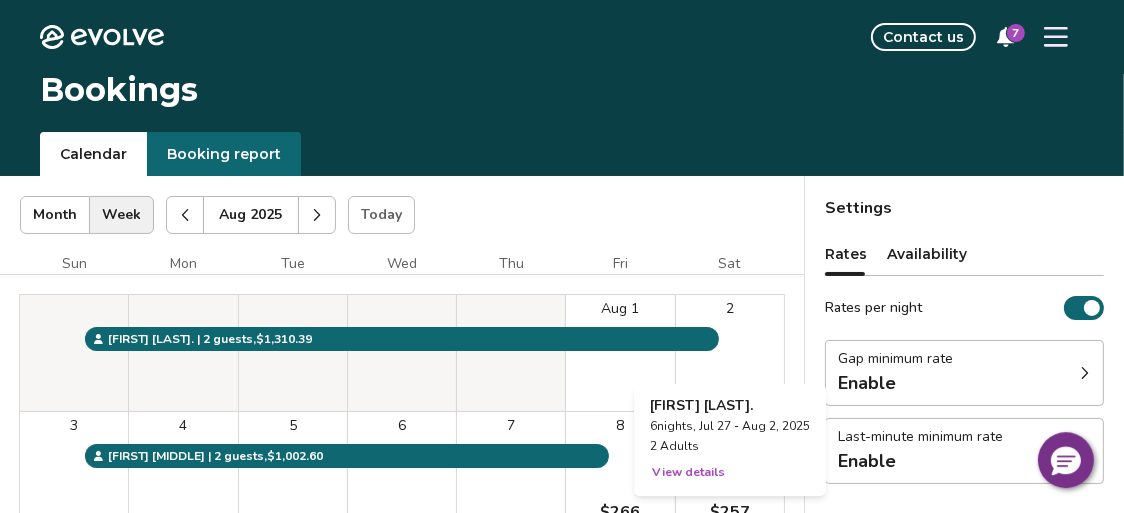 scroll, scrollTop: 0, scrollLeft: 0, axis: both 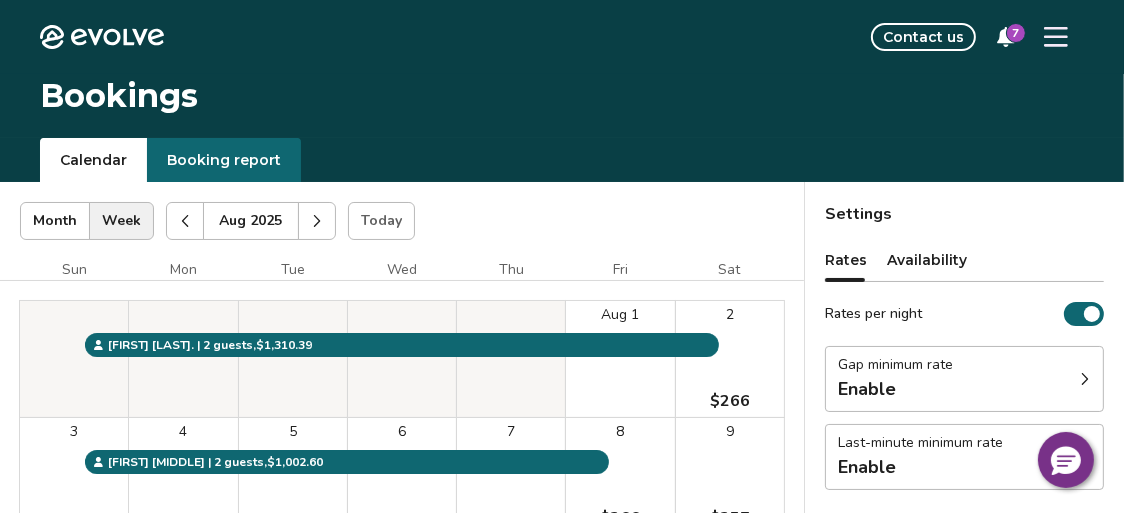 click 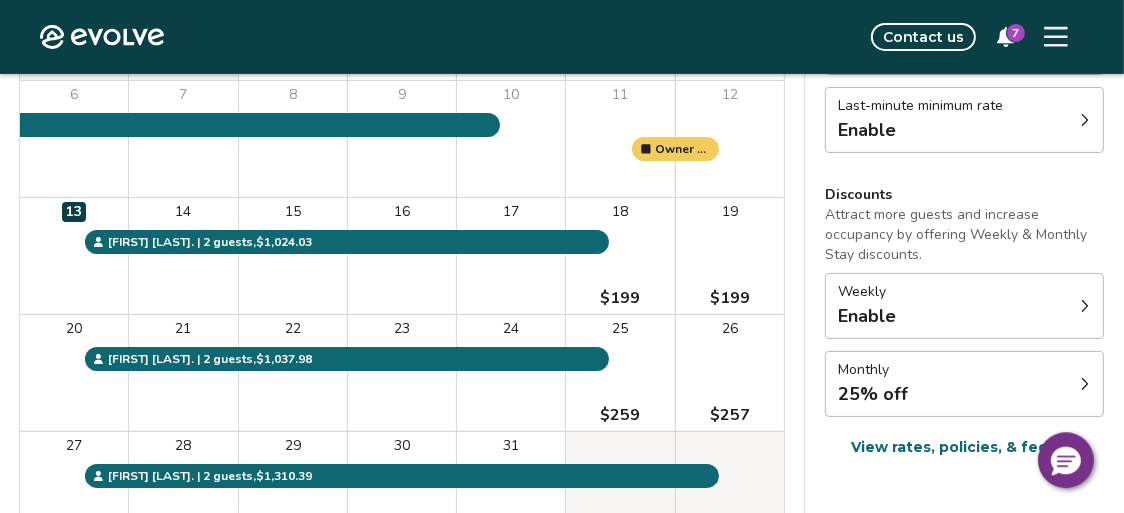 scroll, scrollTop: 350, scrollLeft: 0, axis: vertical 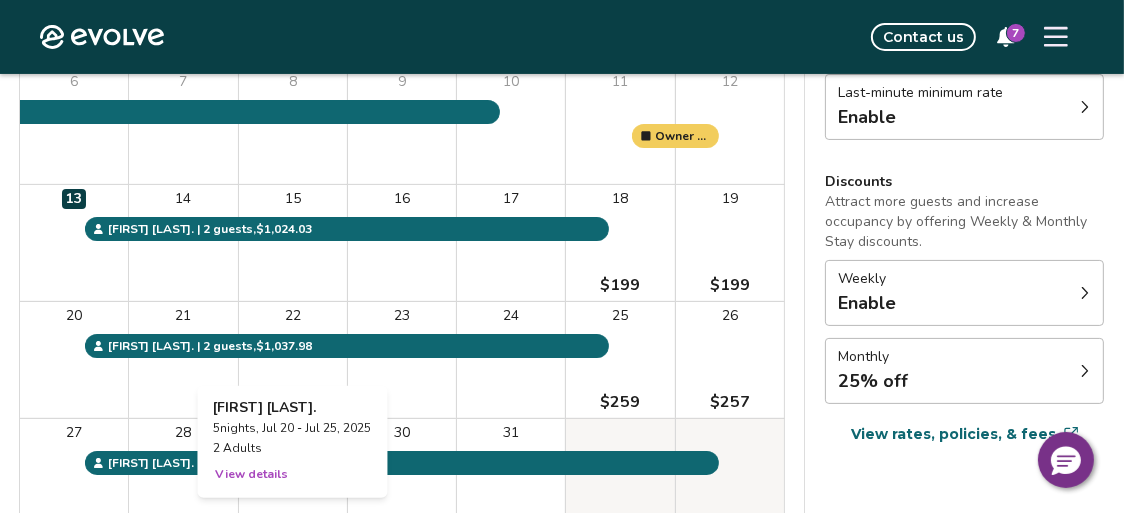 click on "22" at bounding box center (293, 360) 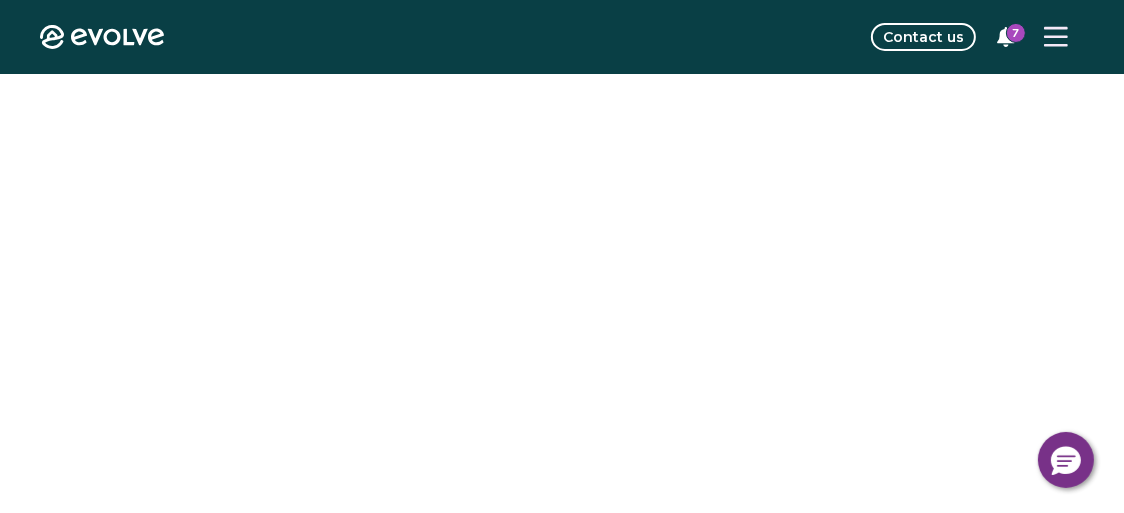 scroll, scrollTop: 0, scrollLeft: 0, axis: both 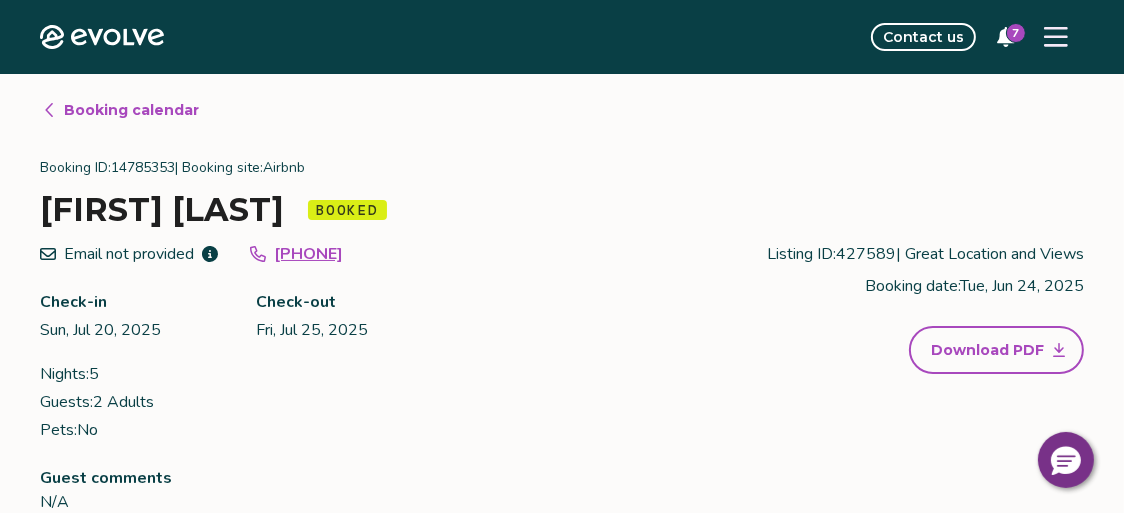 click on "Booking calendar" at bounding box center [131, 110] 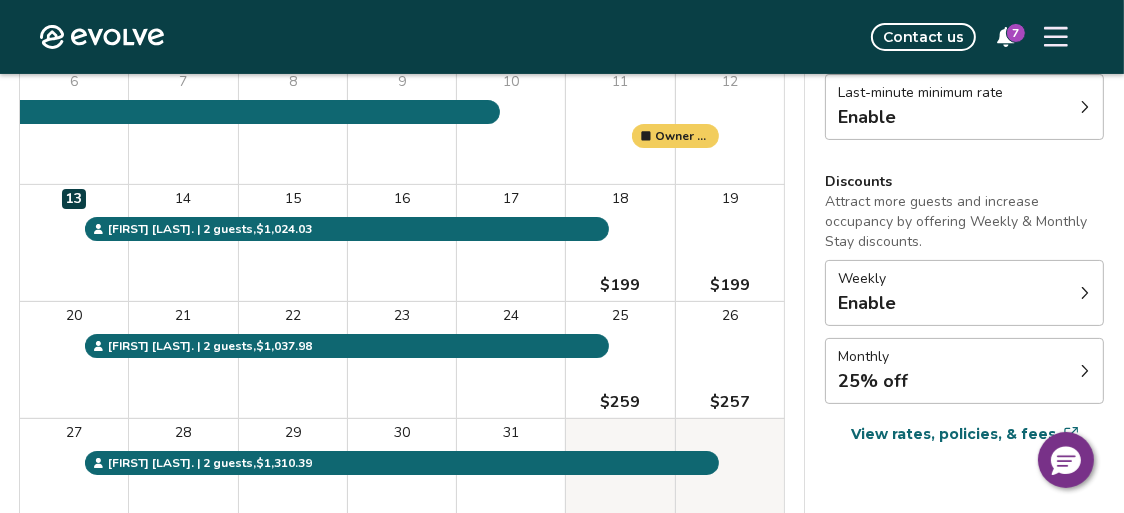 scroll, scrollTop: 521, scrollLeft: 0, axis: vertical 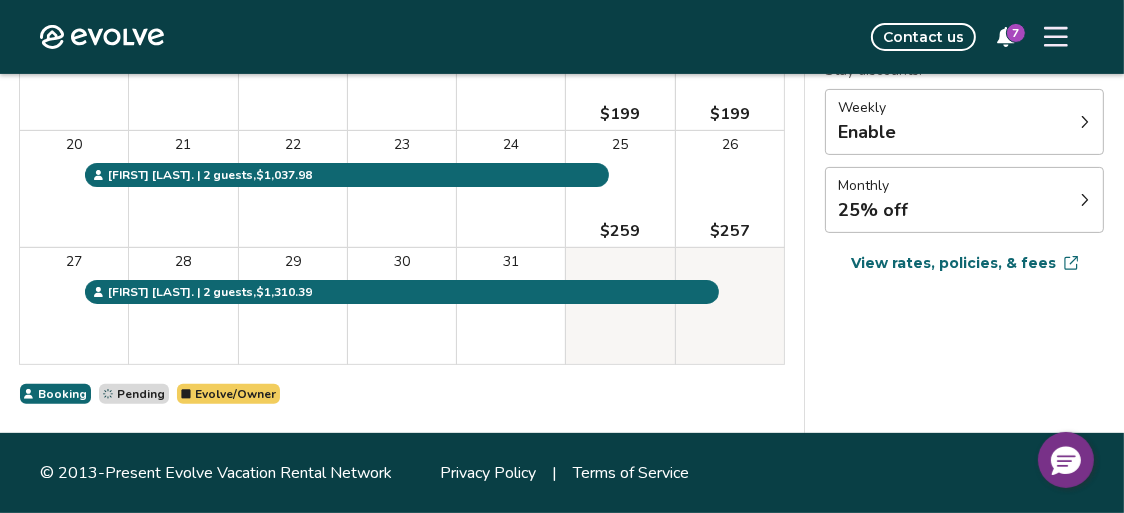 click on "Monthly 25% off" at bounding box center [964, 200] 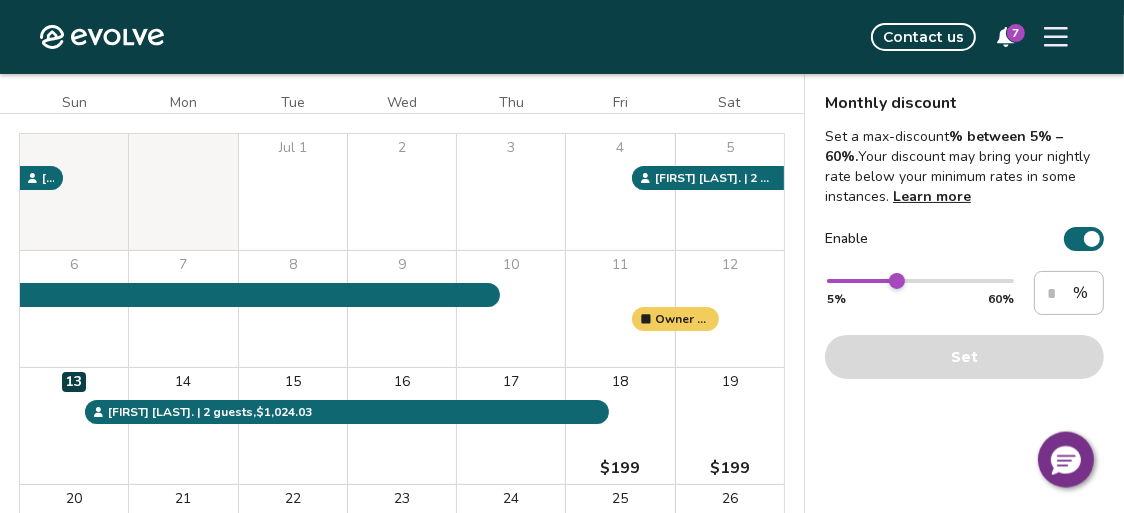 scroll, scrollTop: 175, scrollLeft: 0, axis: vertical 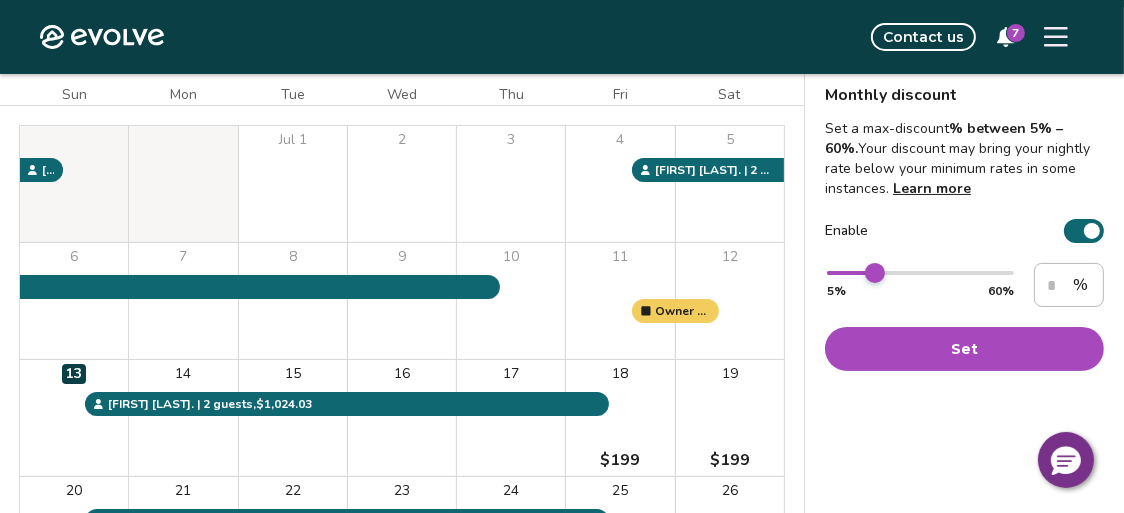 click at bounding box center [875, 273] 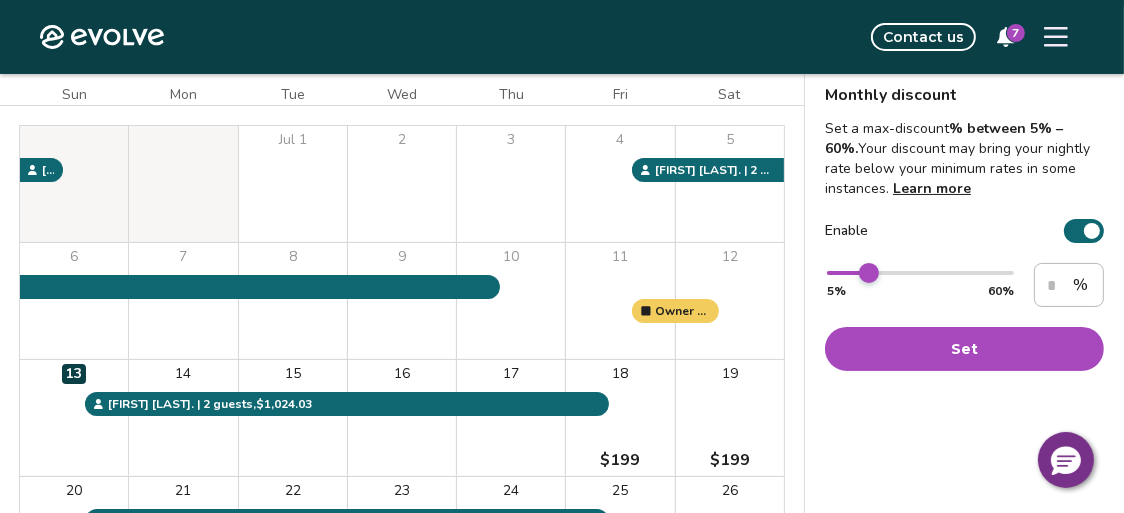 click at bounding box center [869, 273] 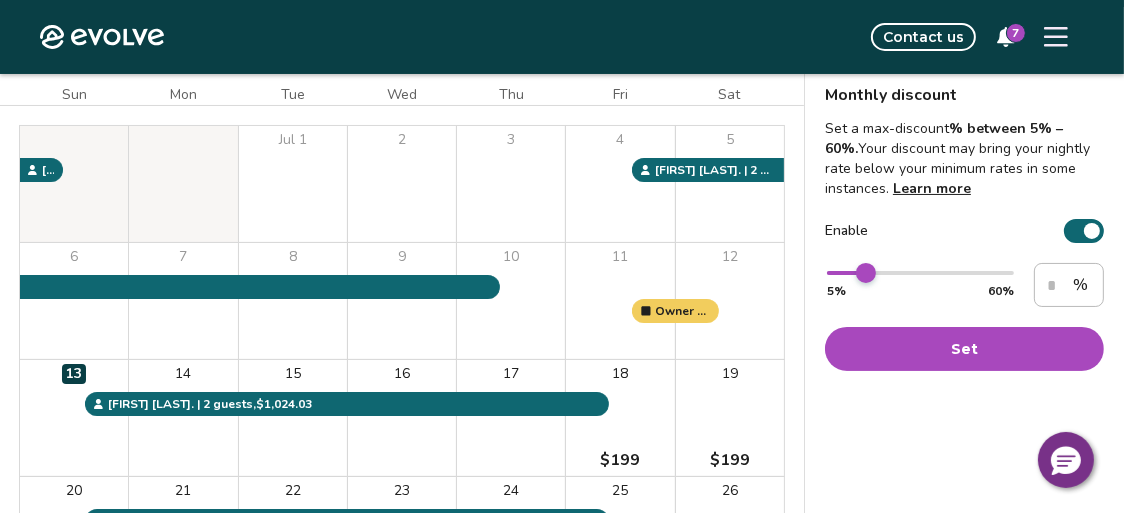click at bounding box center [866, 273] 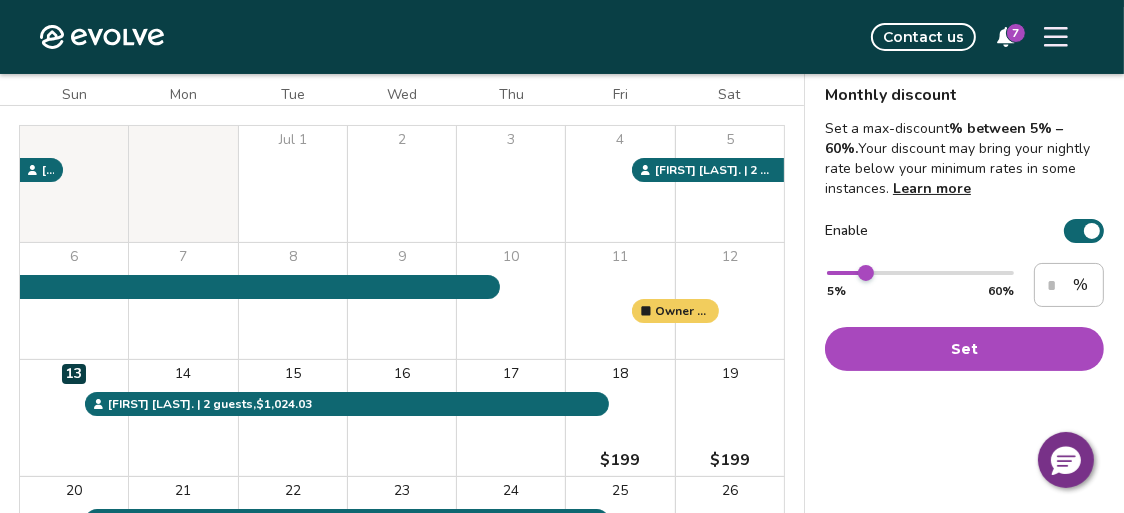 click on "Set" at bounding box center [964, 349] 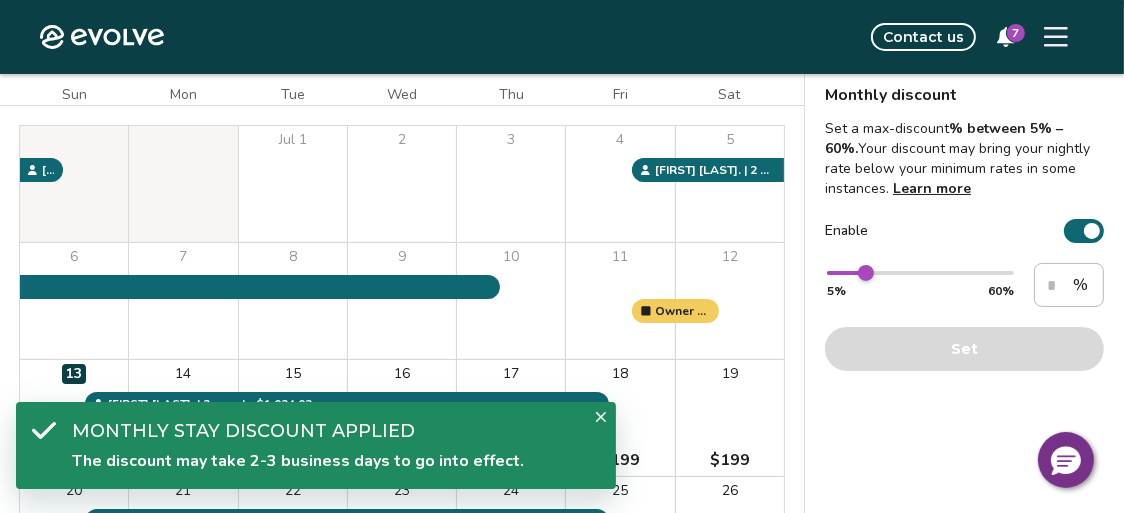 click 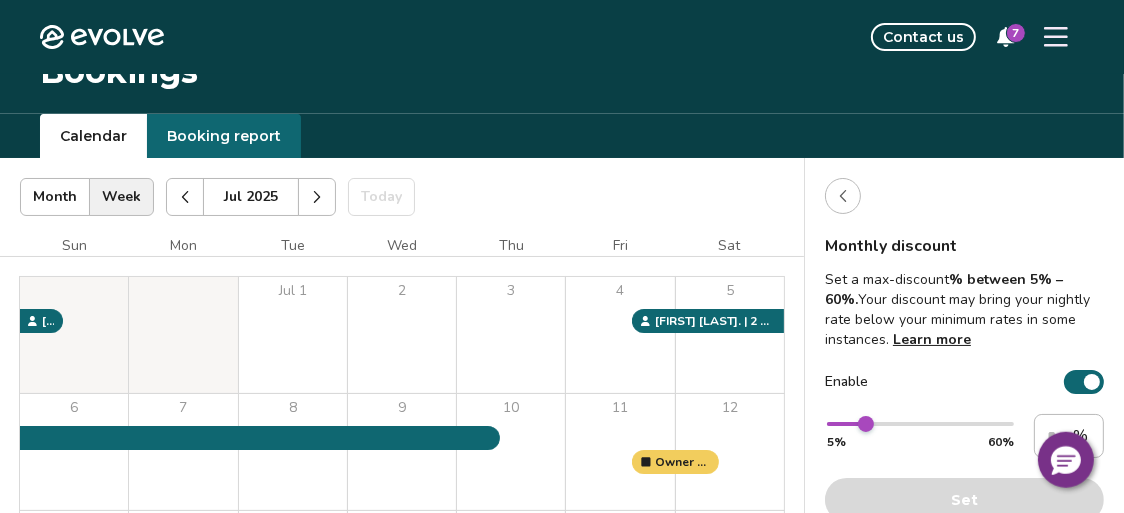 scroll, scrollTop: 0, scrollLeft: 0, axis: both 